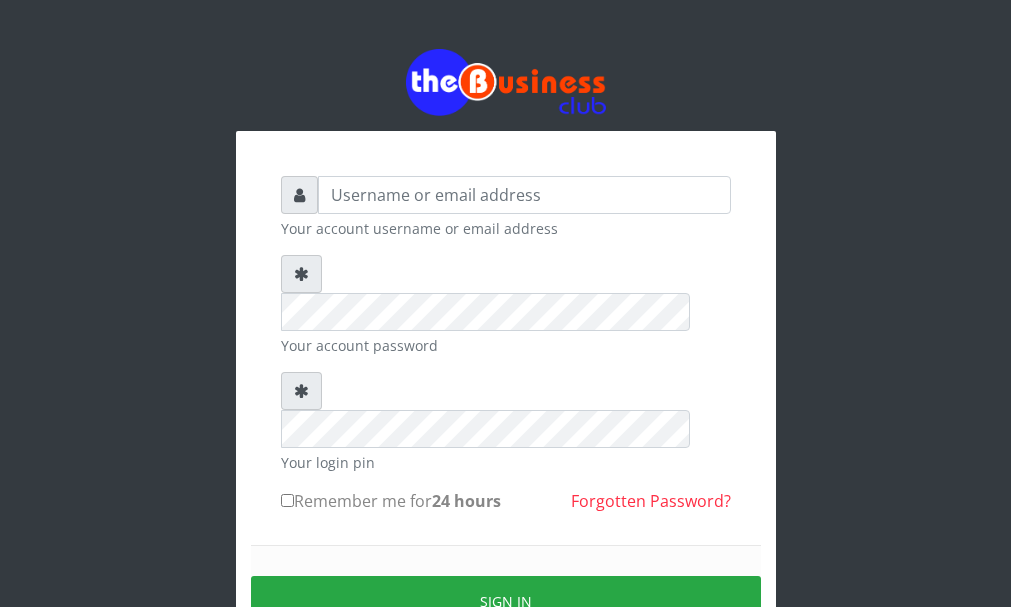 scroll, scrollTop: 0, scrollLeft: 0, axis: both 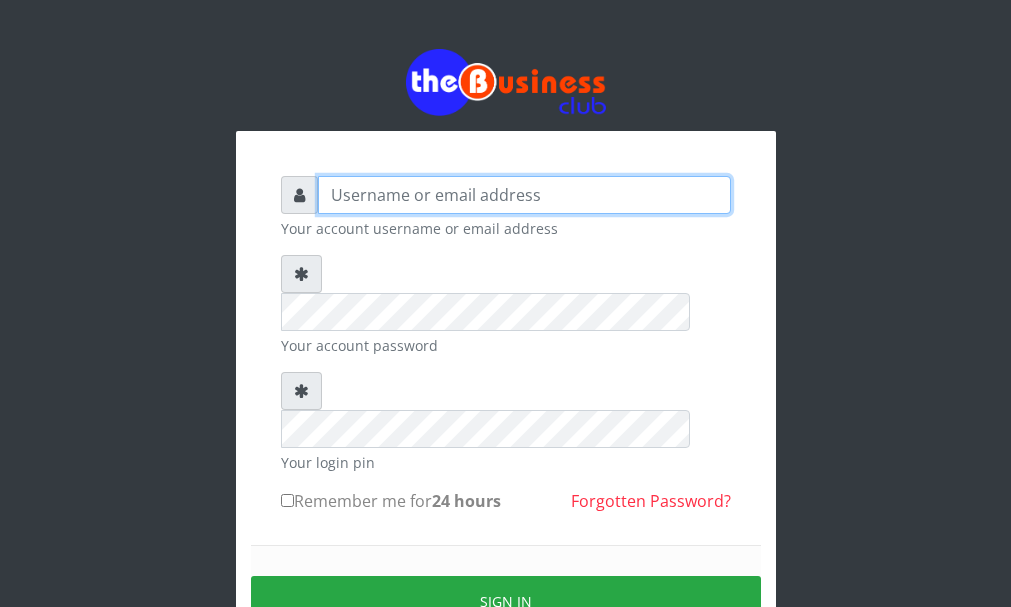 click at bounding box center (524, 195) 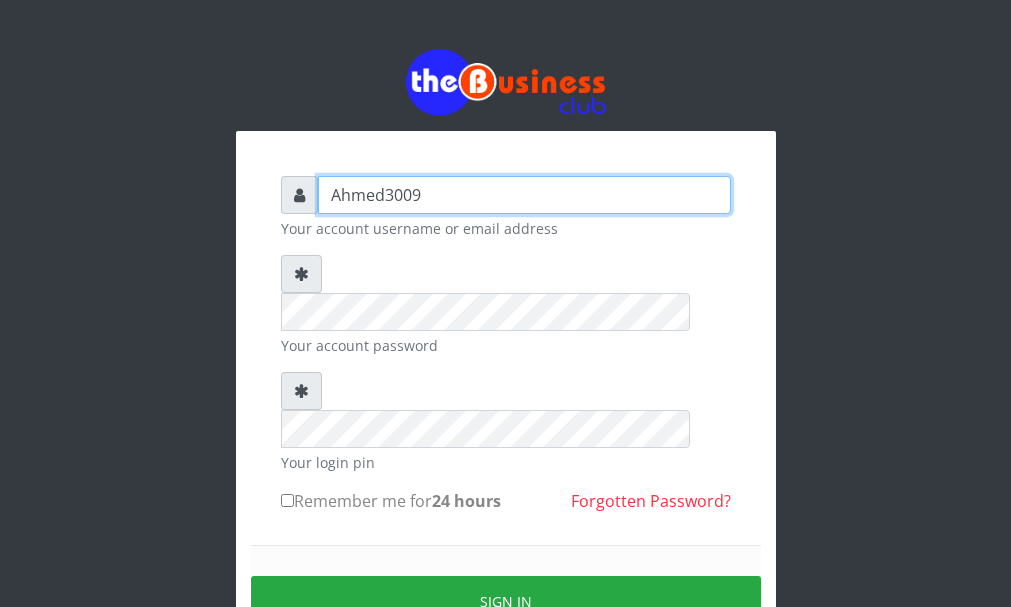 type on "Ahmed3009" 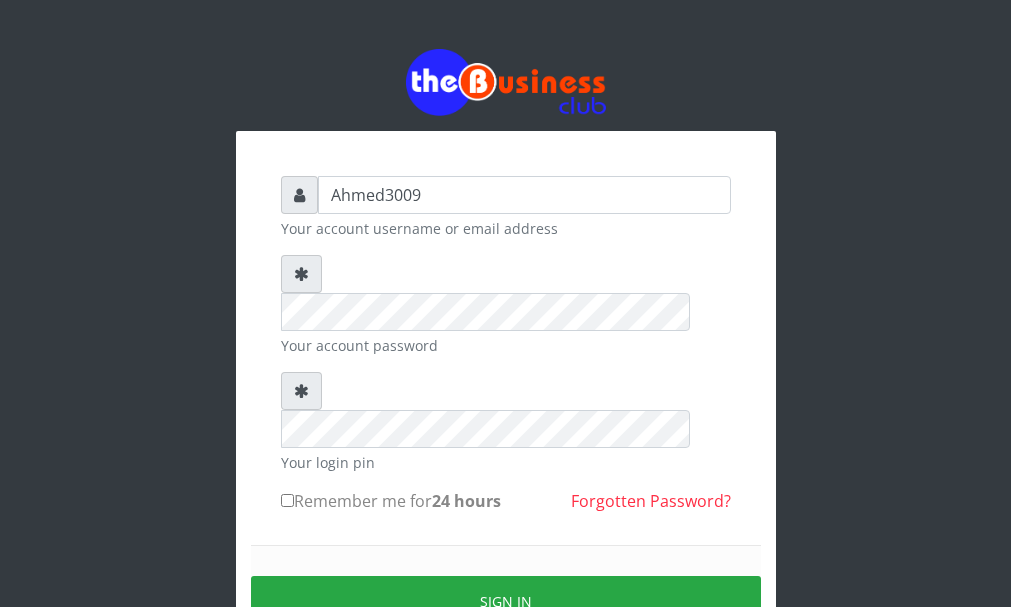 click on "Remember me for  24 hours" at bounding box center (391, 501) 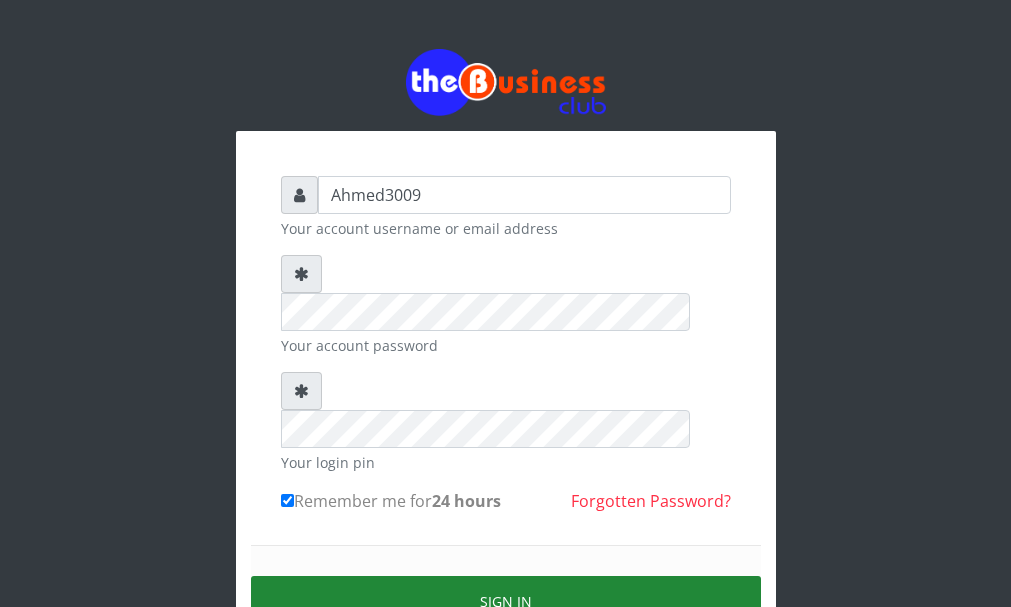 click on "Sign in" at bounding box center (506, 601) 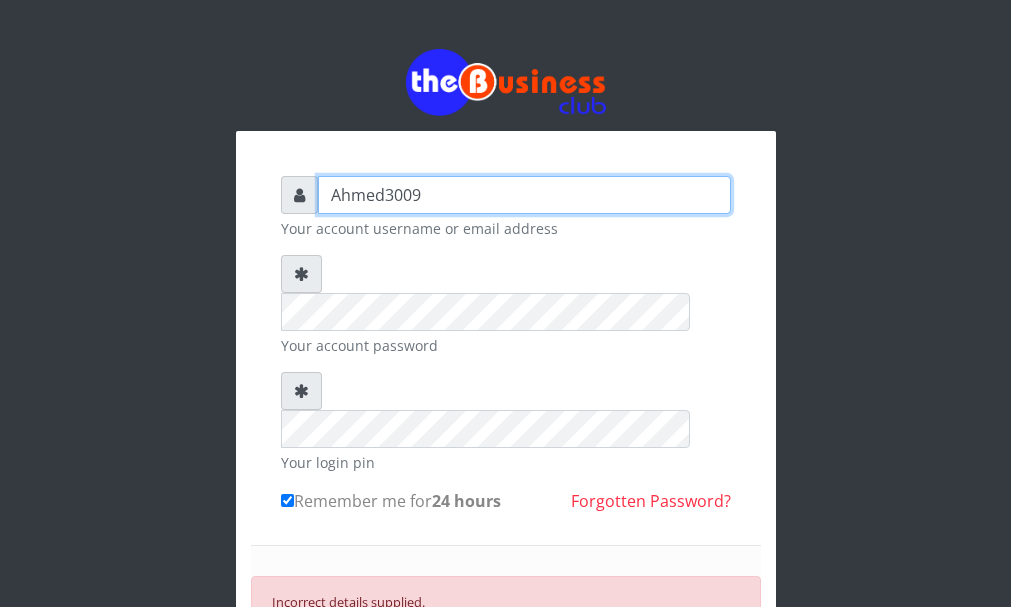 click on "Ahmed3009" at bounding box center [524, 195] 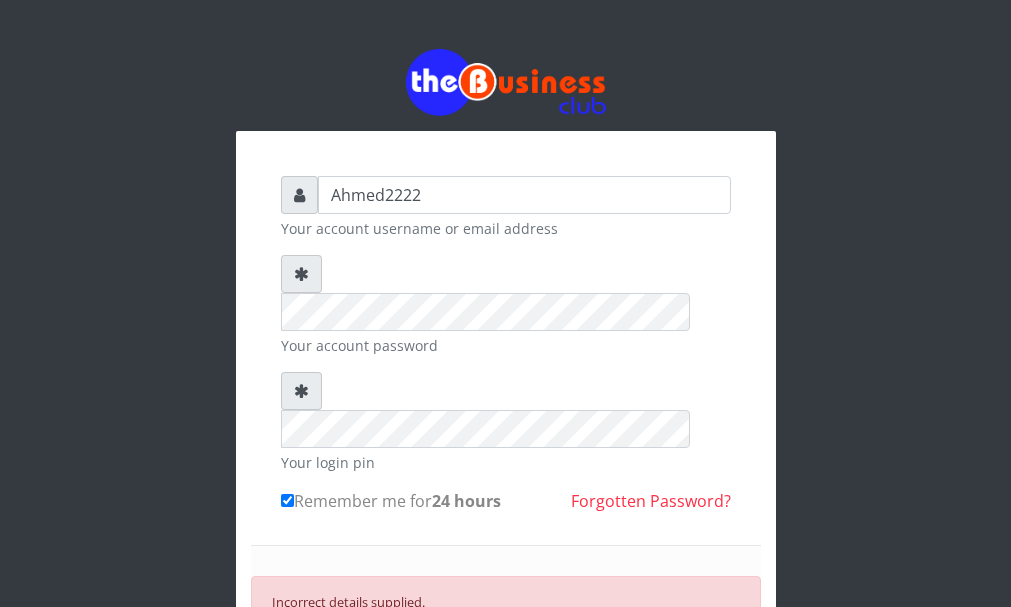 click on "SIGN IN" at bounding box center [506, 667] 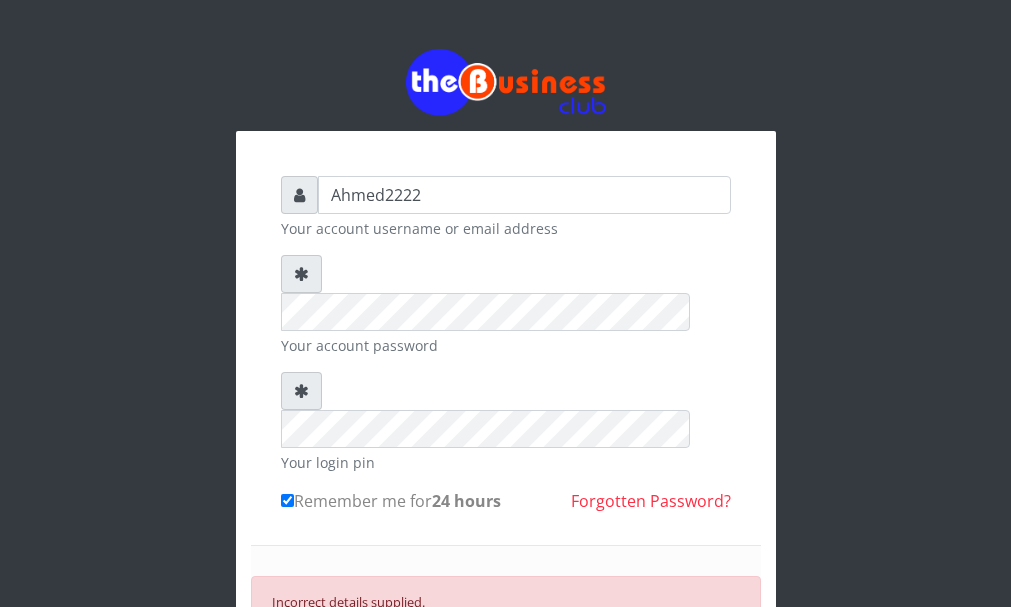 click on "SIGN IN" at bounding box center (506, 667) 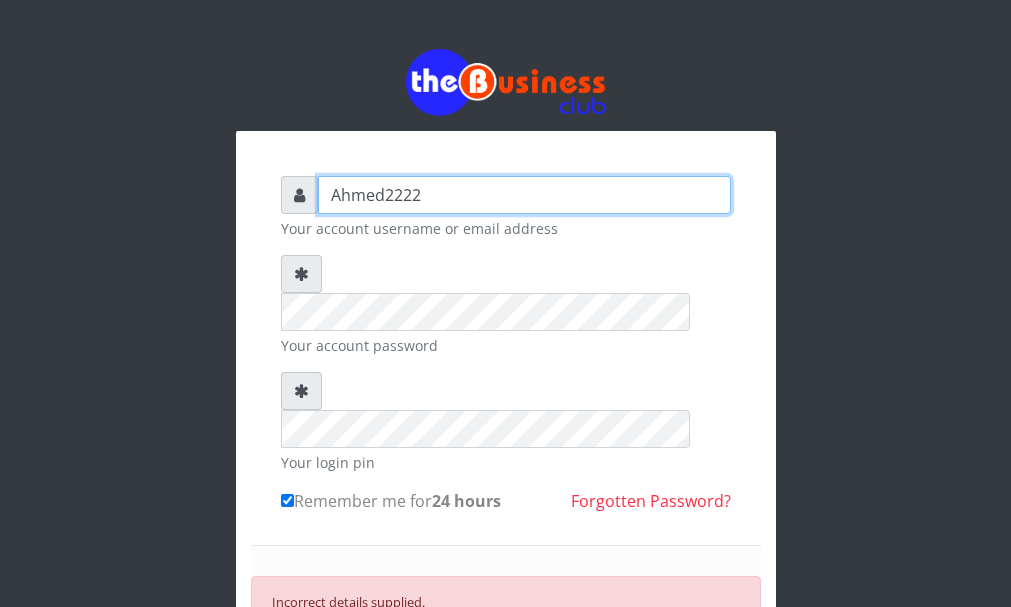 click on "Ahmed2222" at bounding box center [524, 195] 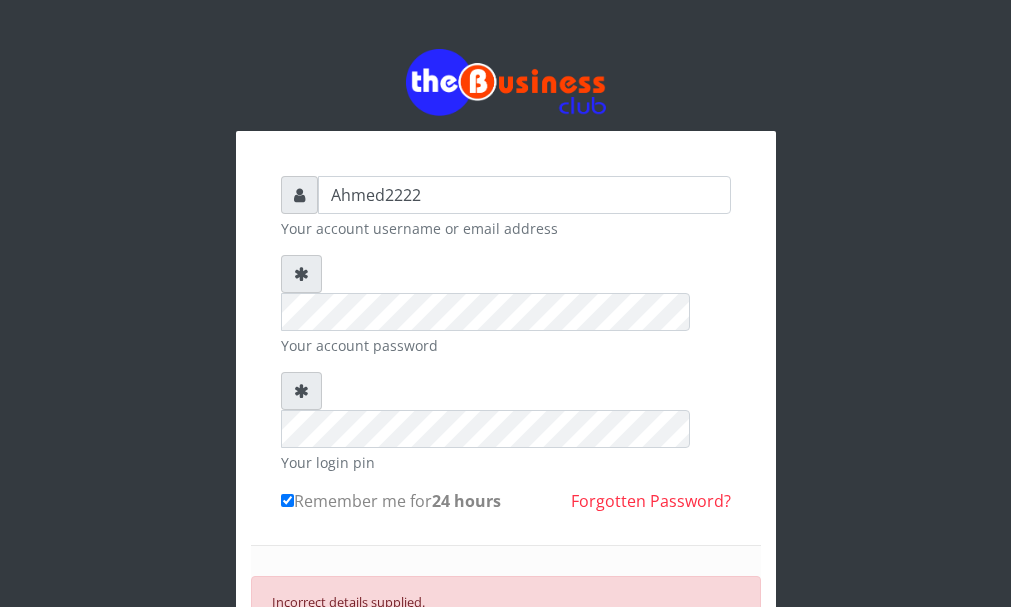 click on "SIGN IN" at bounding box center (506, 667) 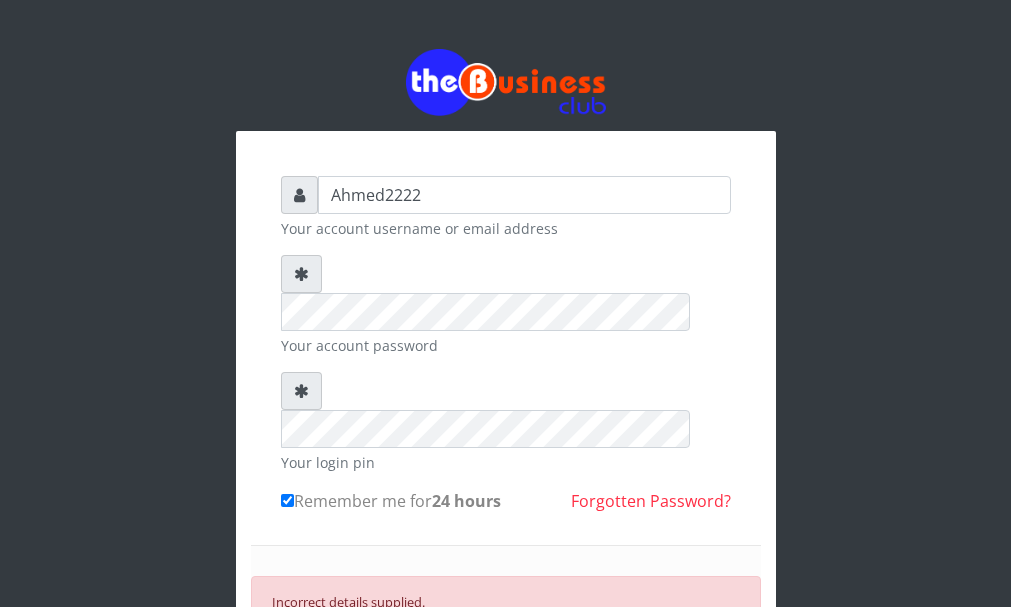 click on "SIGN IN" at bounding box center (506, 667) 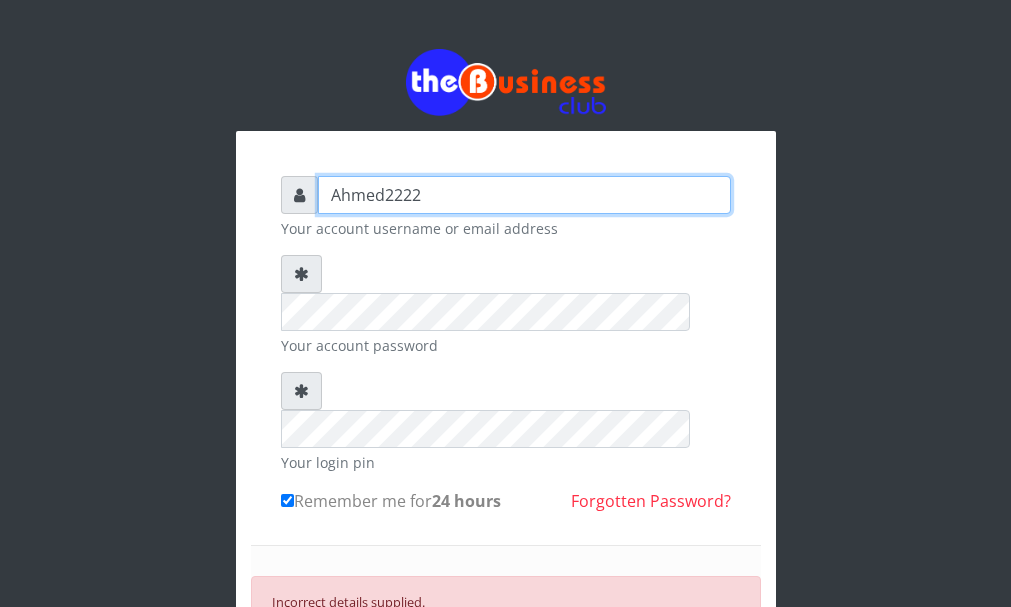 click on "Ahmed2222" at bounding box center (524, 195) 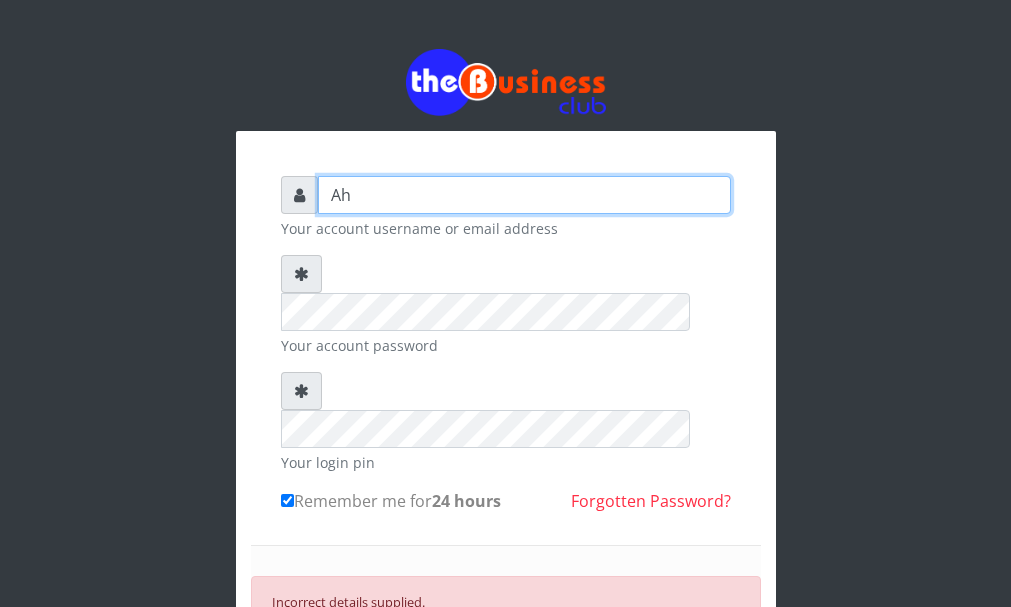 type on "A" 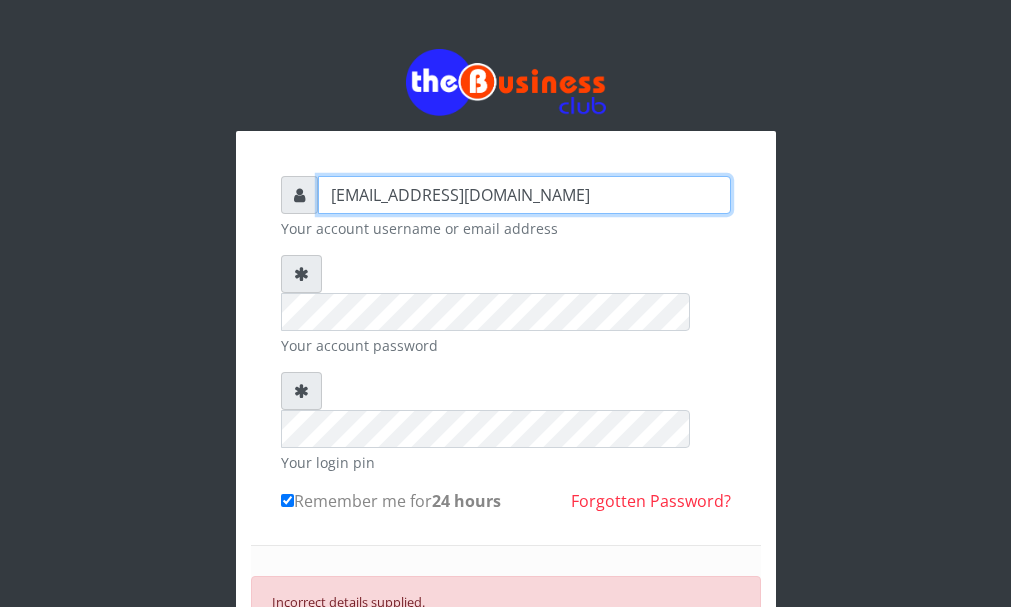 type on "ahmedotijele@gmail.com" 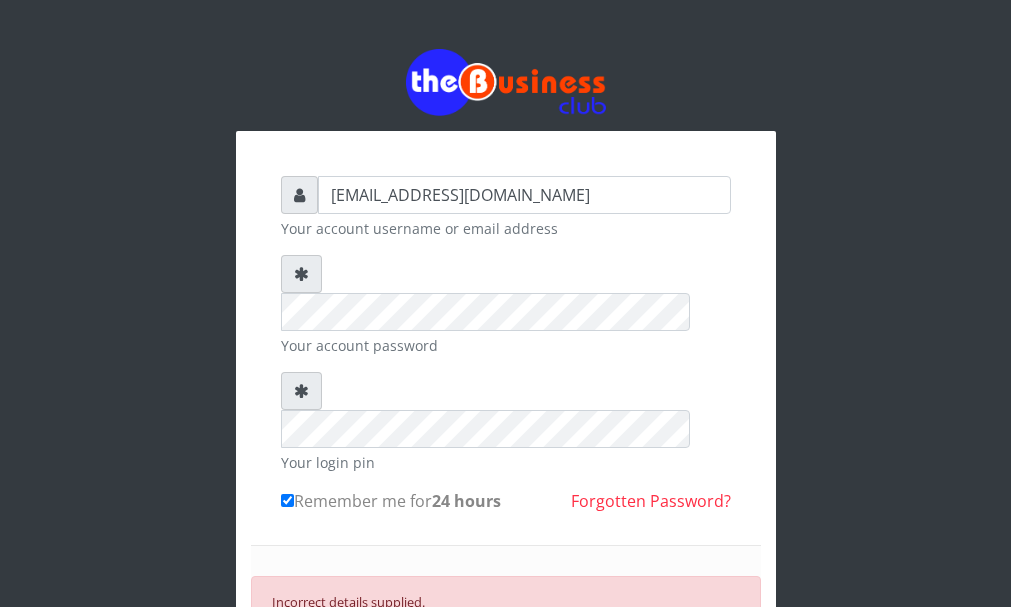click on "SIGN IN" at bounding box center [506, 667] 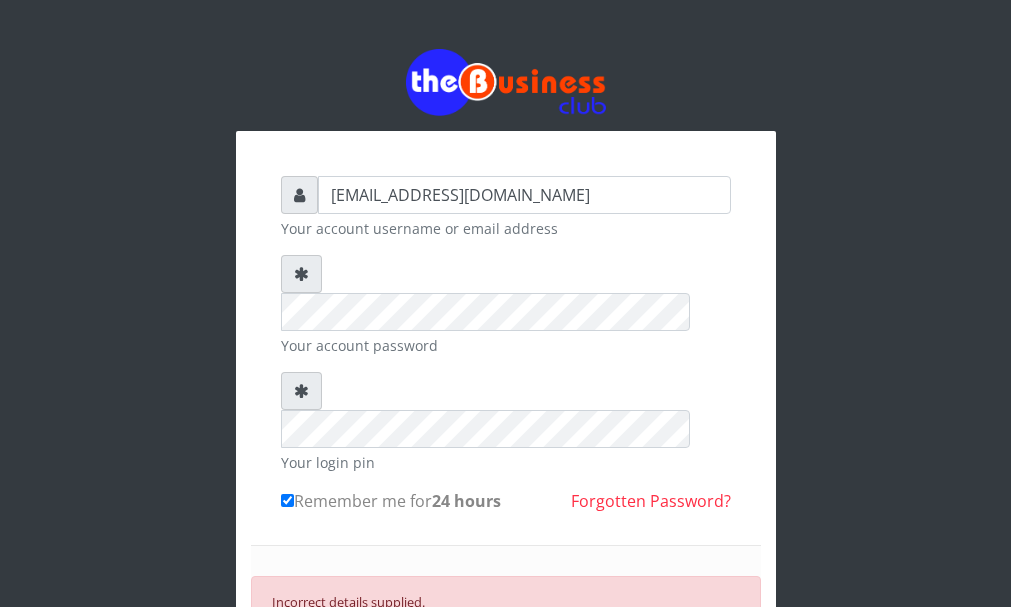 click on "SIGN IN" at bounding box center (506, 667) 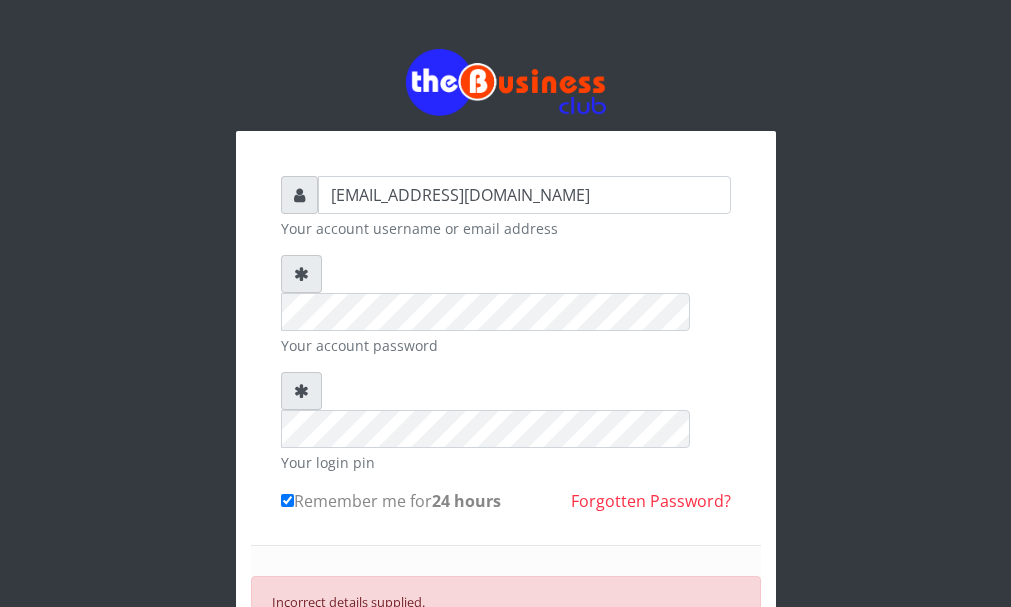 scroll, scrollTop: 172, scrollLeft: 0, axis: vertical 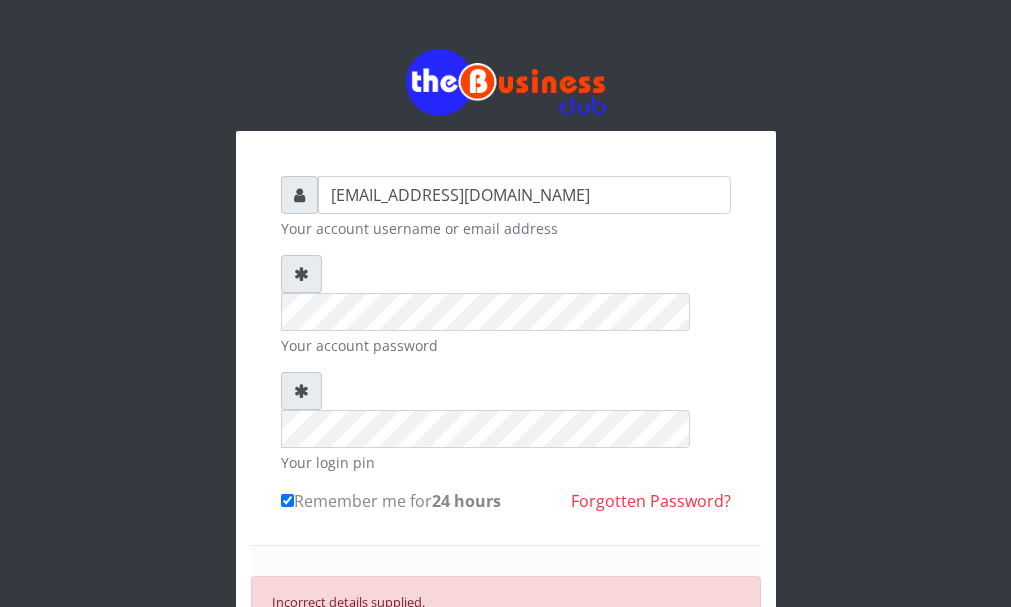 click on "SIGN IN" at bounding box center (506, 667) 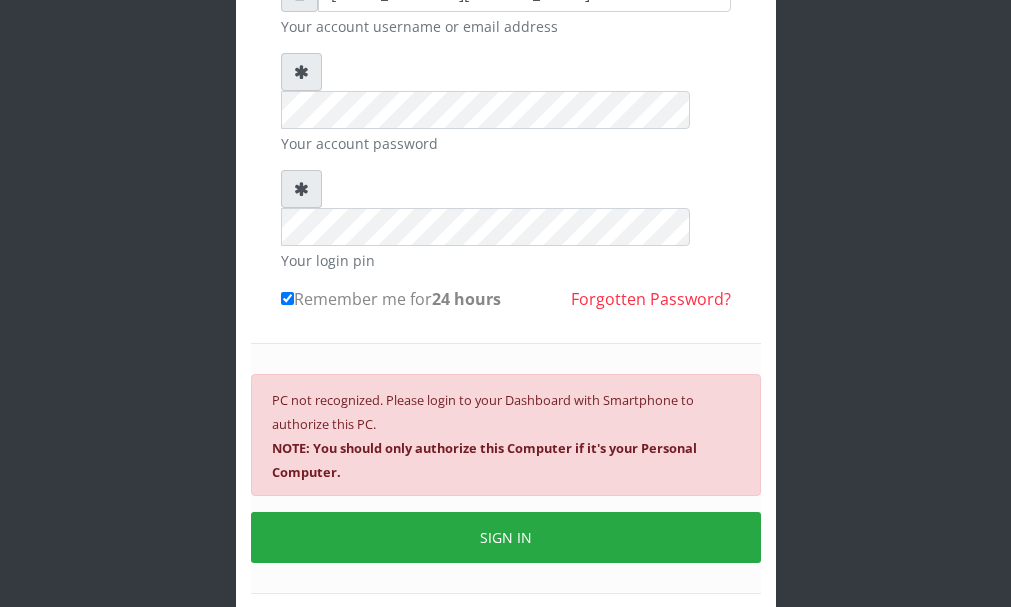 scroll, scrollTop: 244, scrollLeft: 0, axis: vertical 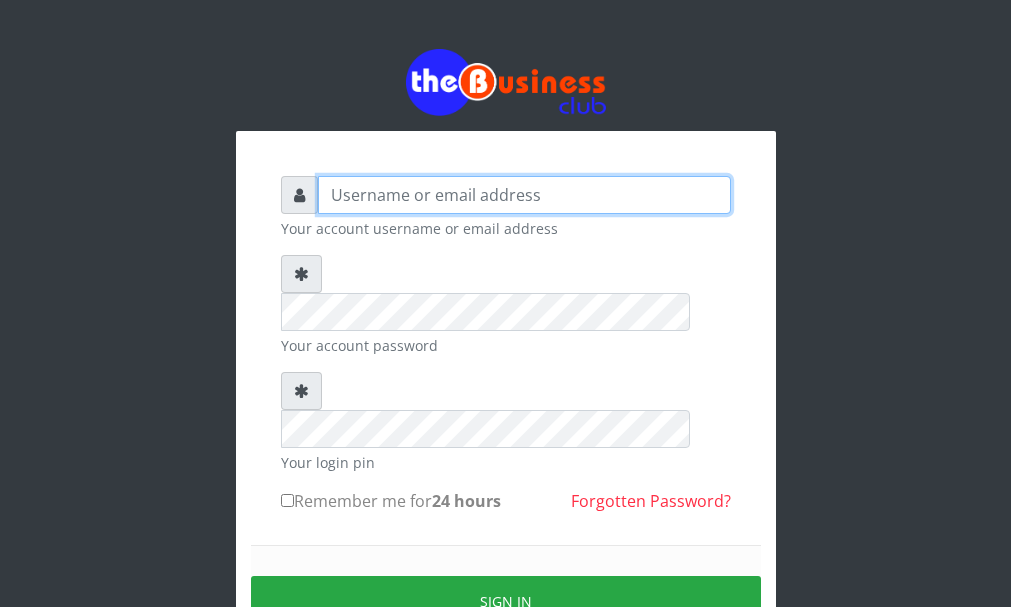 type on "Ahmed2222" 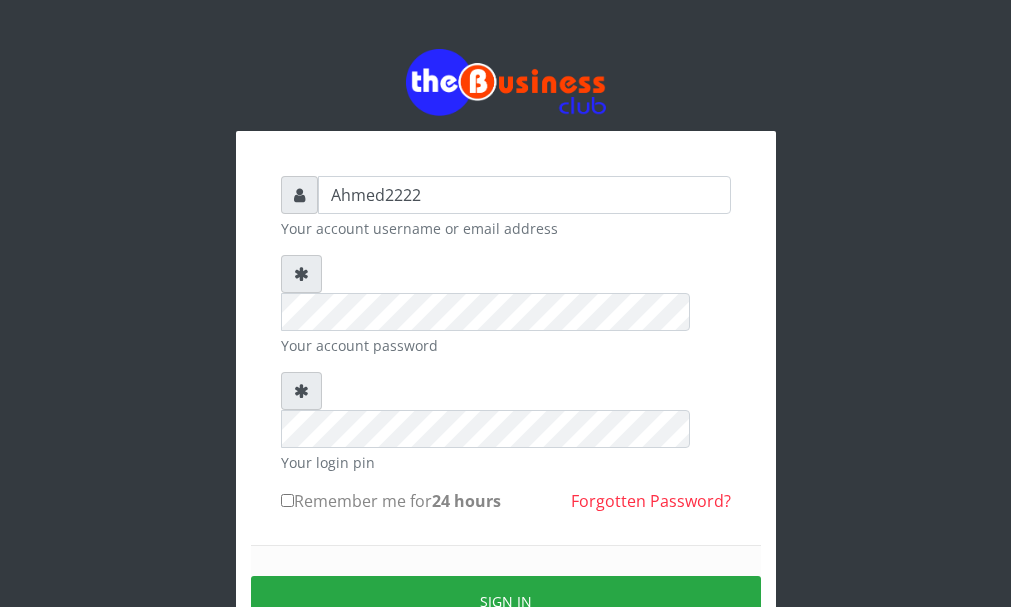 click on "Remember me for  24 hours" at bounding box center [391, 501] 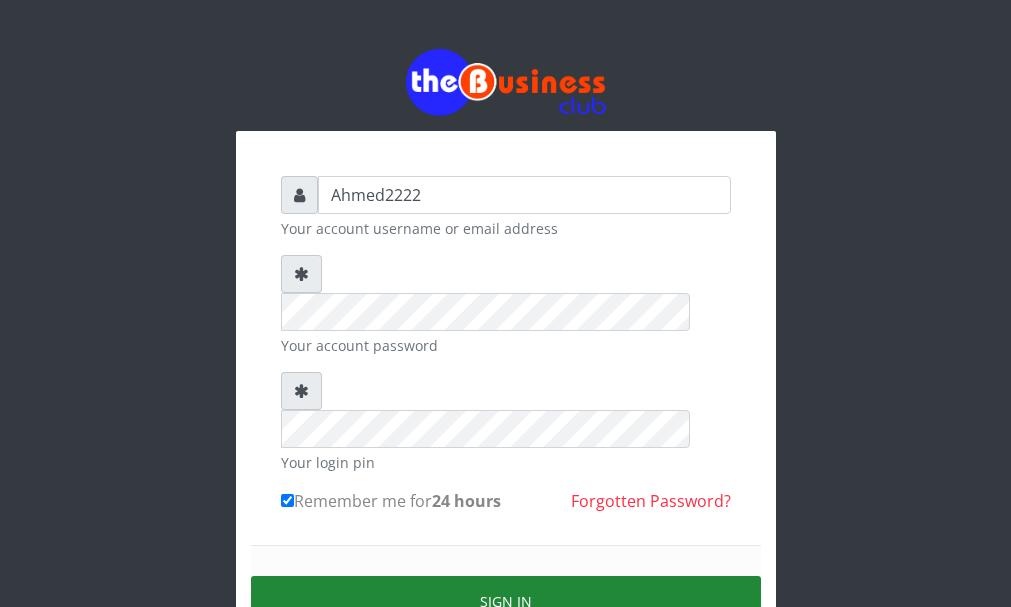click on "Sign in" at bounding box center [506, 601] 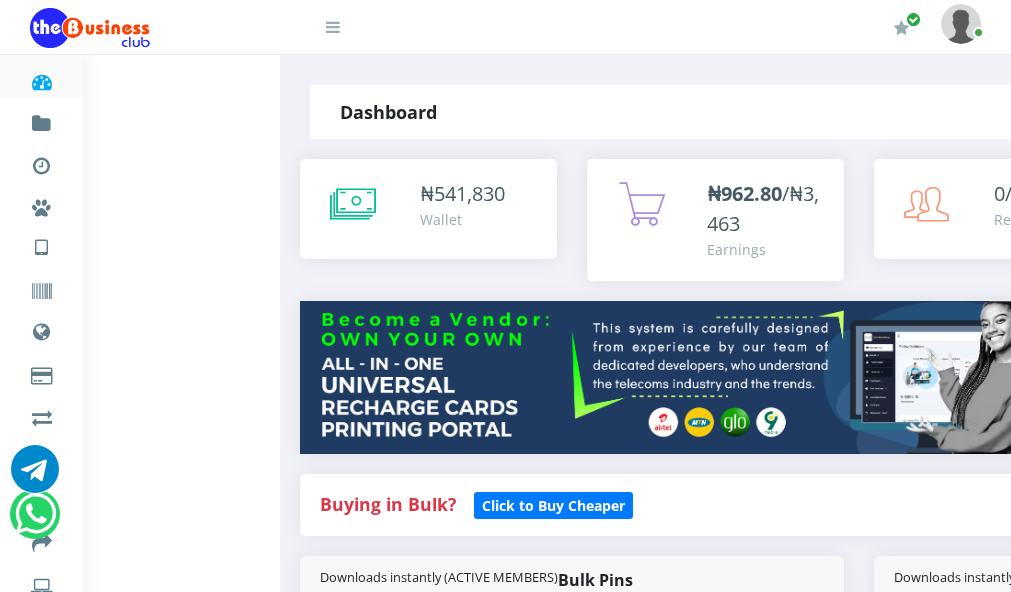 scroll, scrollTop: 0, scrollLeft: 0, axis: both 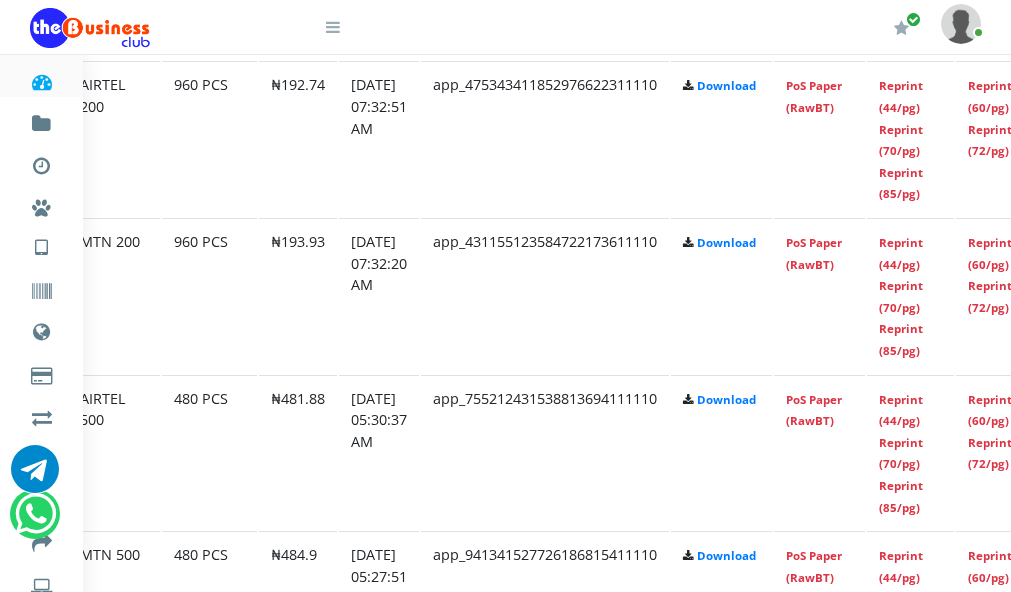 click on "Reprint (44/pg) Reprint (70/pg) Reprint (85/pg)" at bounding box center [910, -18] 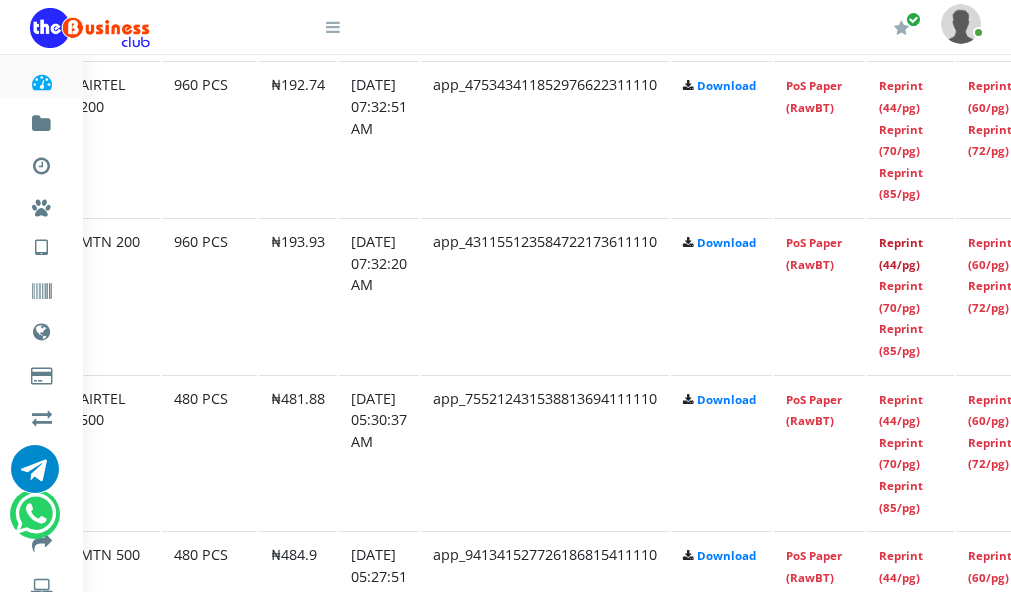 click on "Reprint (44/pg)" at bounding box center [901, 253] 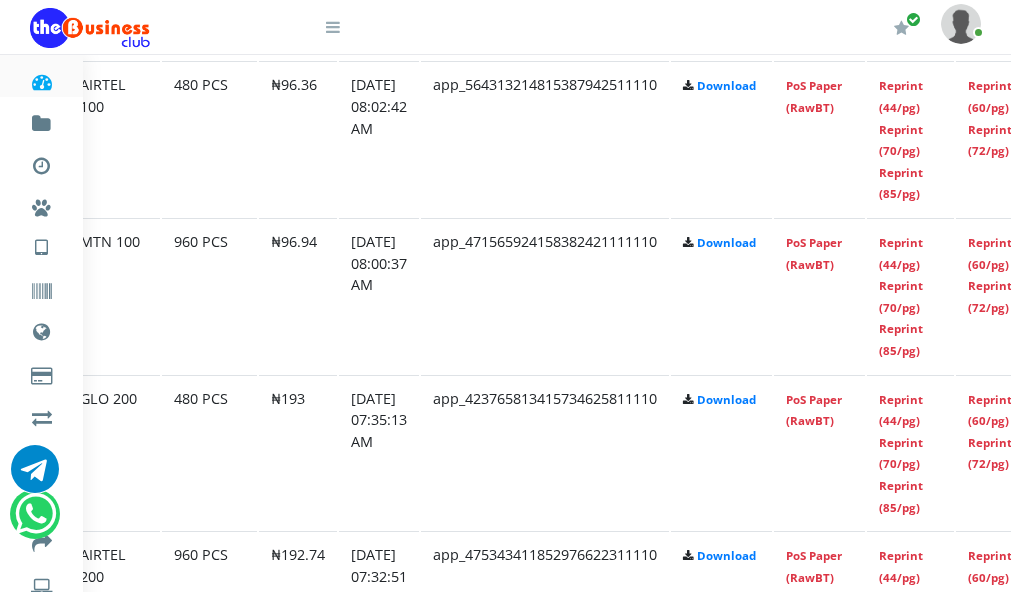 scroll, scrollTop: 0, scrollLeft: 0, axis: both 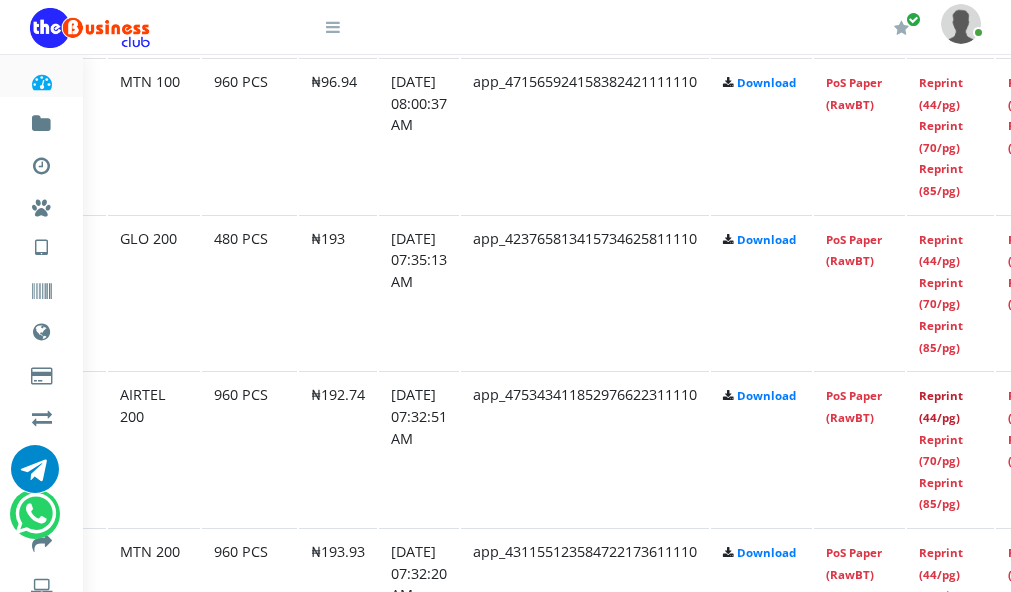 drag, startPoint x: 973, startPoint y: 424, endPoint x: 608, endPoint y: 197, distance: 429.8302 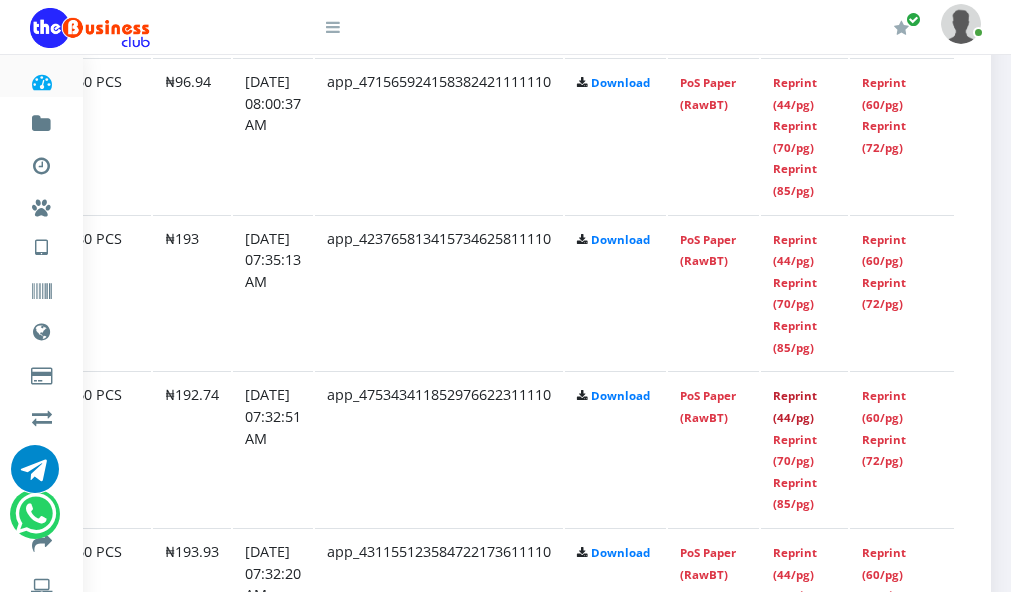 scroll, scrollTop: 1494, scrollLeft: 467, axis: both 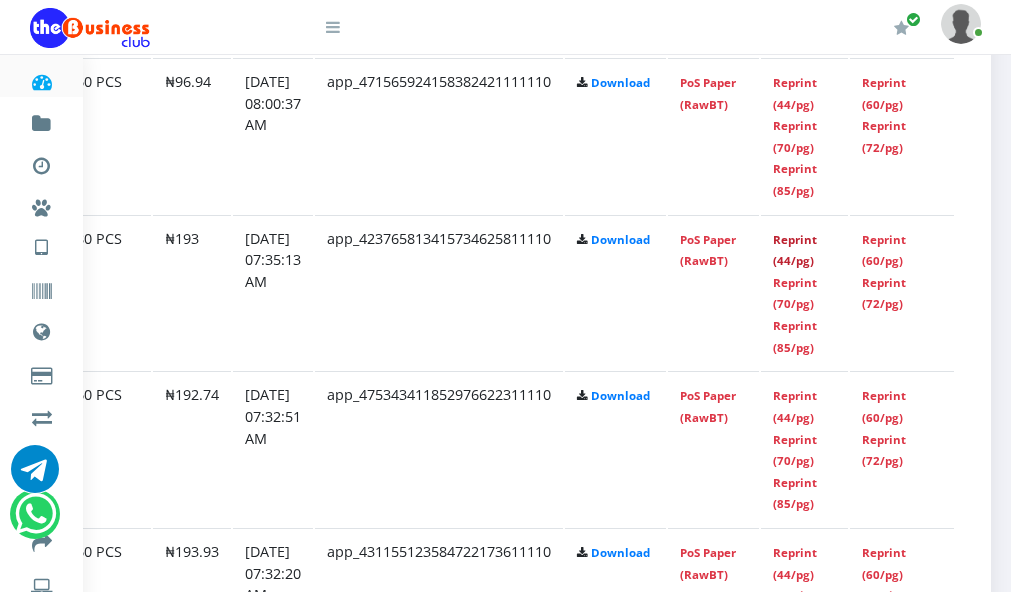 click on "Reprint (44/pg) Reprint (70/pg) Reprint (85/pg)" at bounding box center [804, -22] 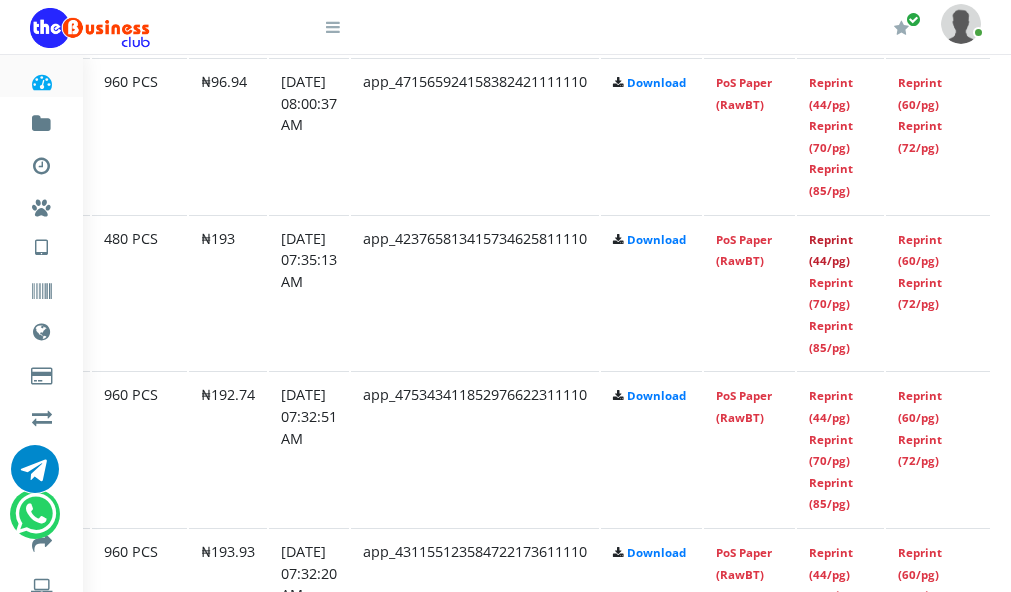 scroll, scrollTop: 1494, scrollLeft: 467, axis: both 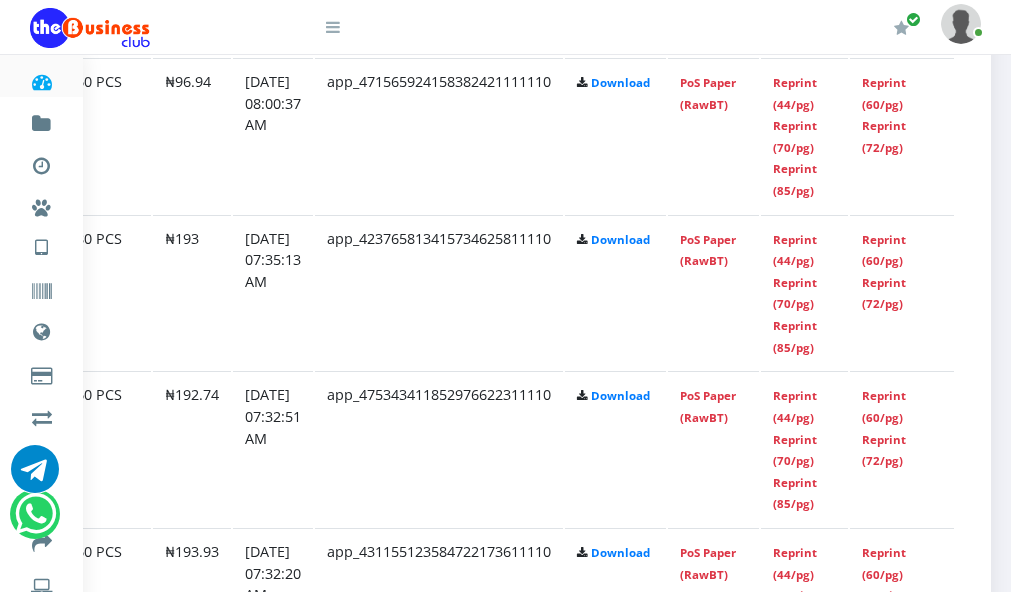 click on "Reprint (44/pg) Reprint (70/pg) Reprint (85/pg)" at bounding box center [804, -178] 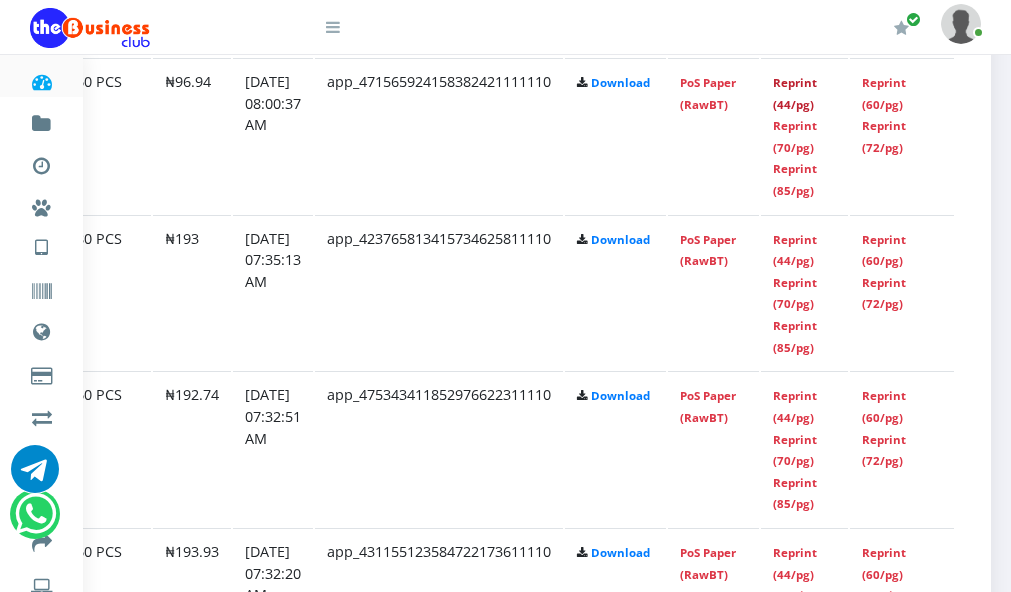 click on "Reprint (44/pg)" at bounding box center [795, 93] 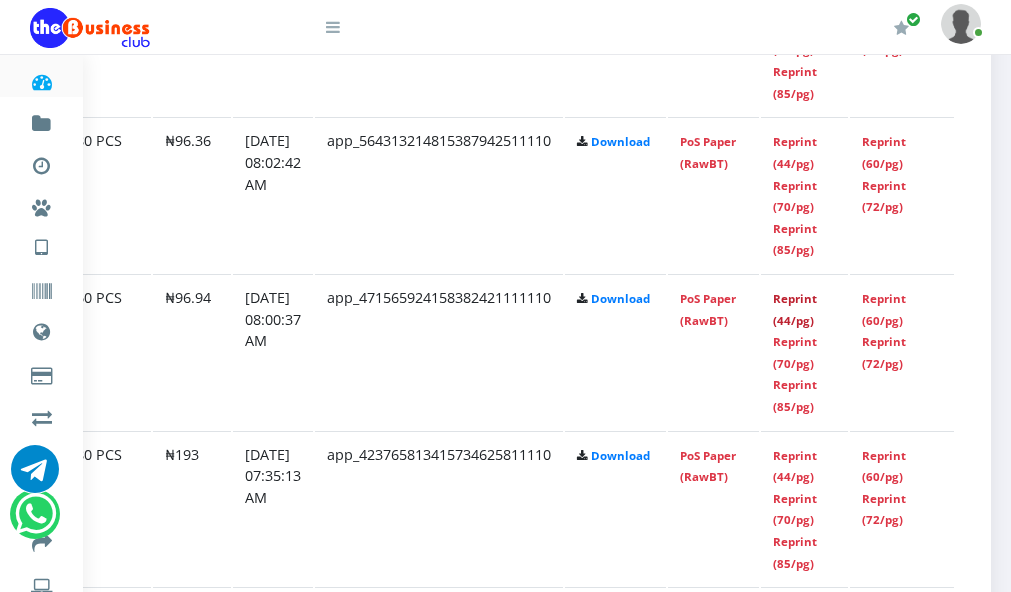 scroll, scrollTop: 1269, scrollLeft: 467, axis: both 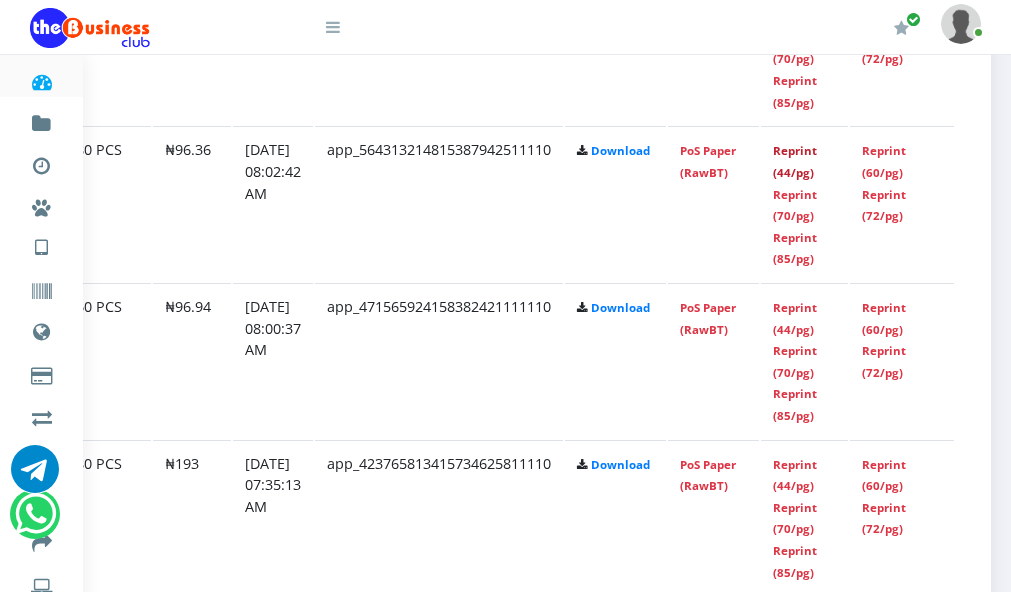 click on "Reprint (44/pg)" at bounding box center (795, 161) 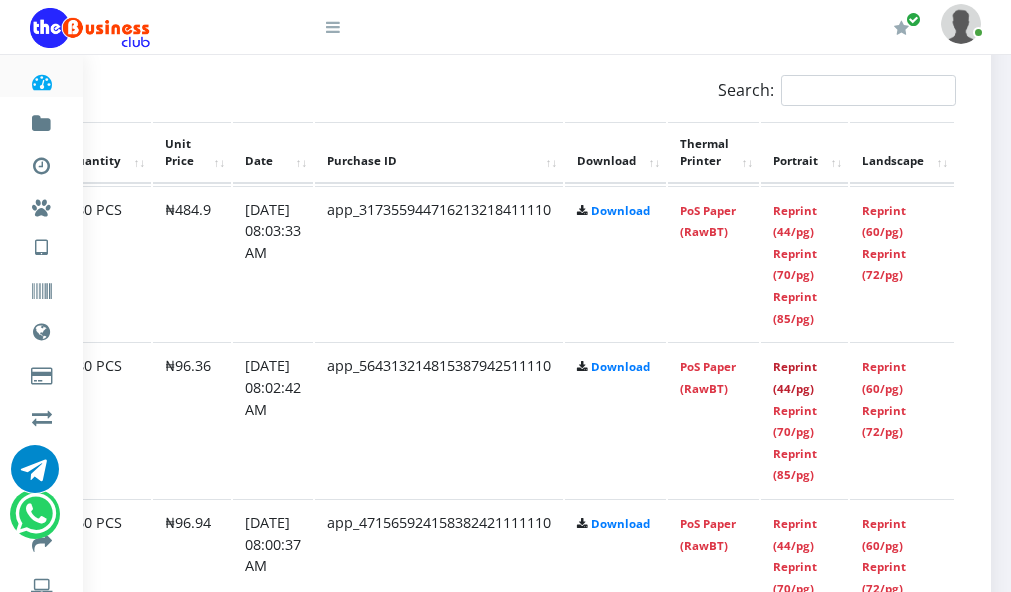 scroll, scrollTop: 1044, scrollLeft: 467, axis: both 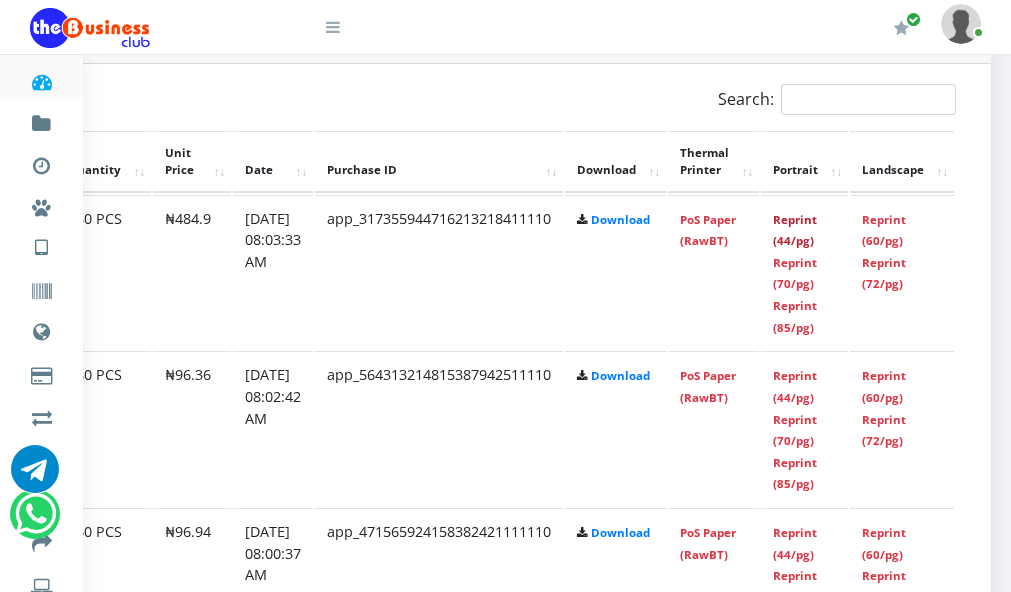 click on "Reprint (44/pg)" at bounding box center (795, 230) 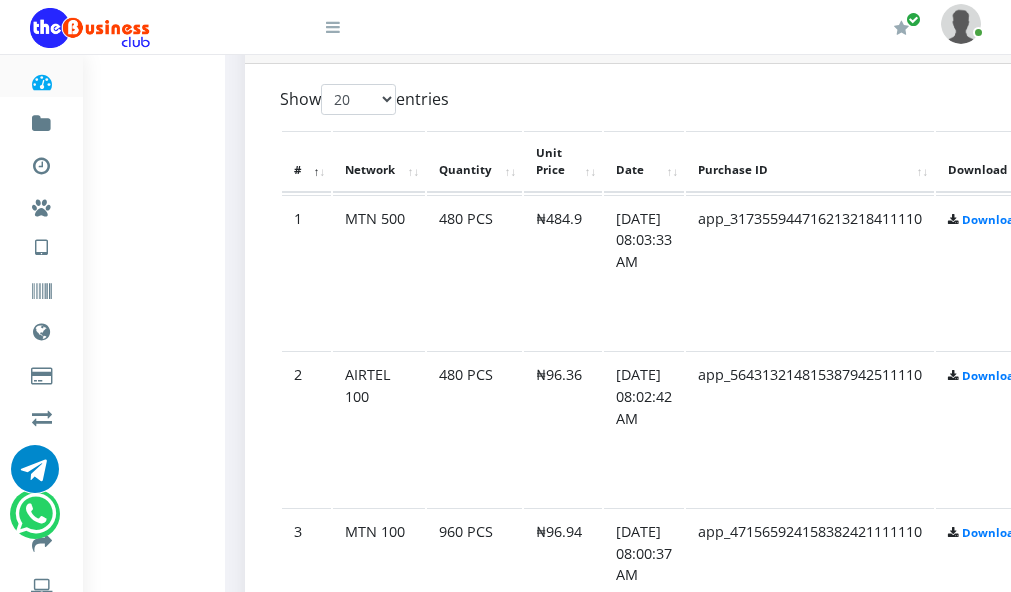 scroll, scrollTop: 1044, scrollLeft: 0, axis: vertical 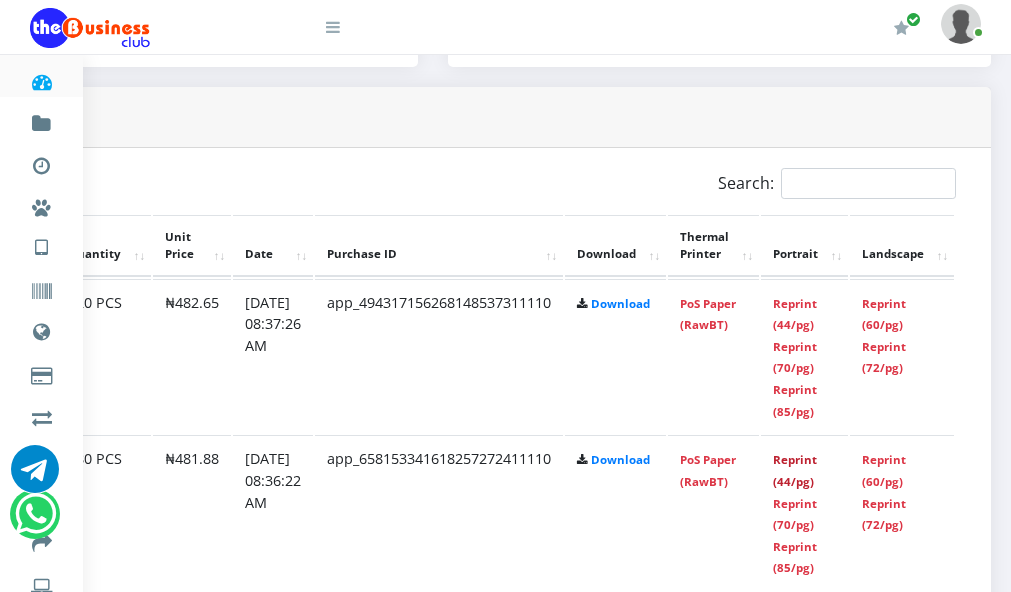 click on "Reprint (44/pg)" at bounding box center [795, 470] 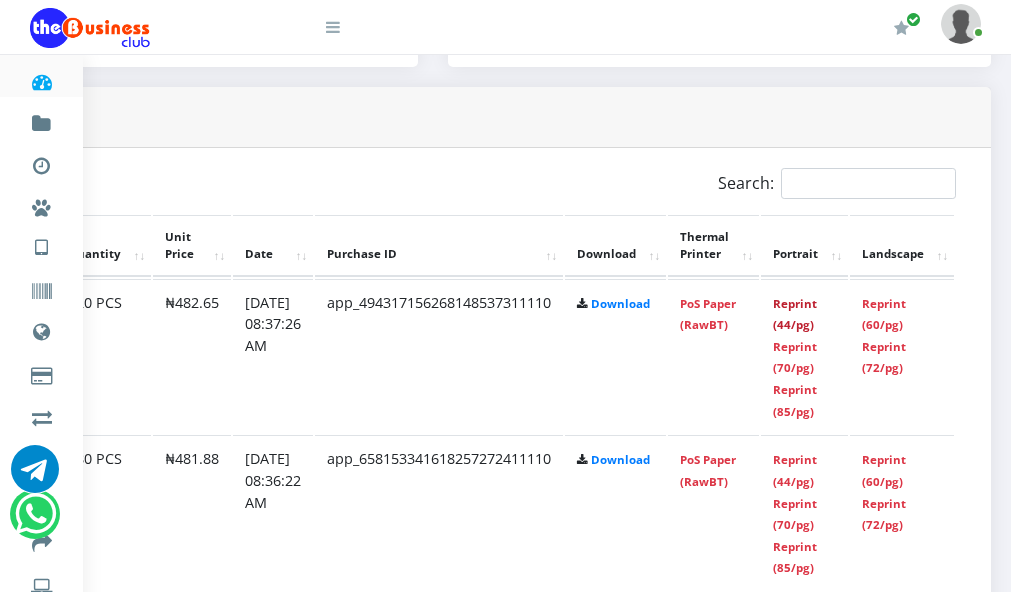 click on "Reprint (44/pg)" at bounding box center (795, 314) 